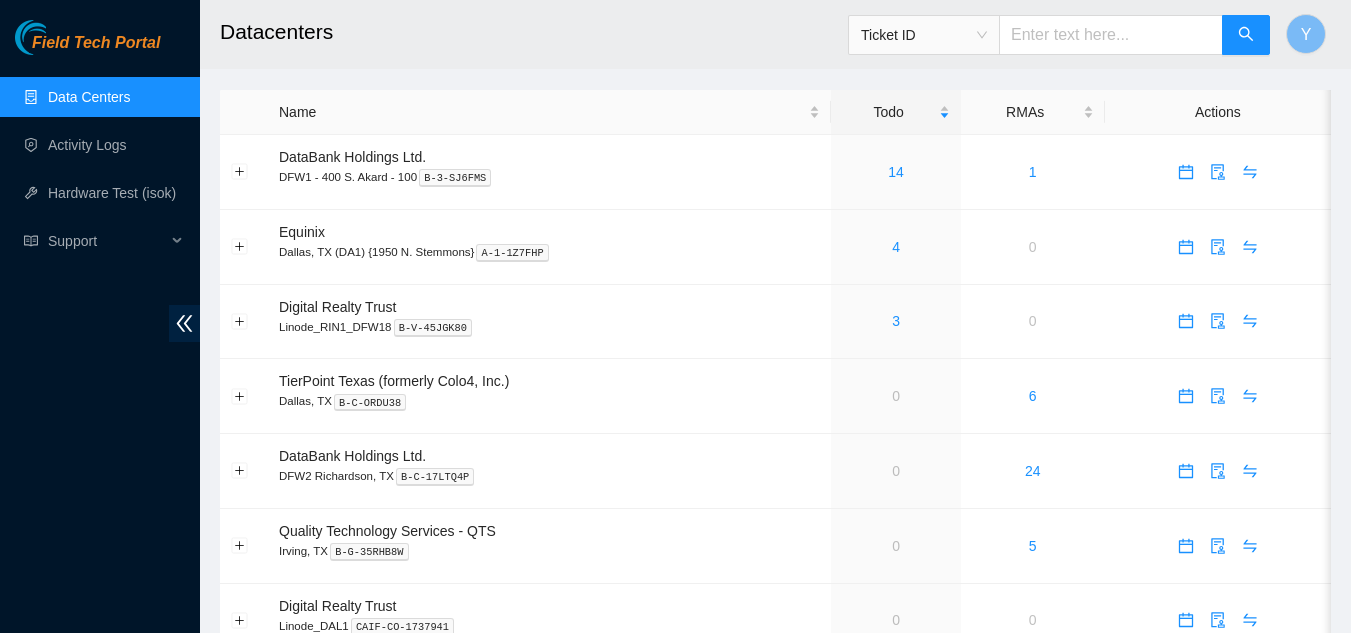 scroll, scrollTop: 0, scrollLeft: 0, axis: both 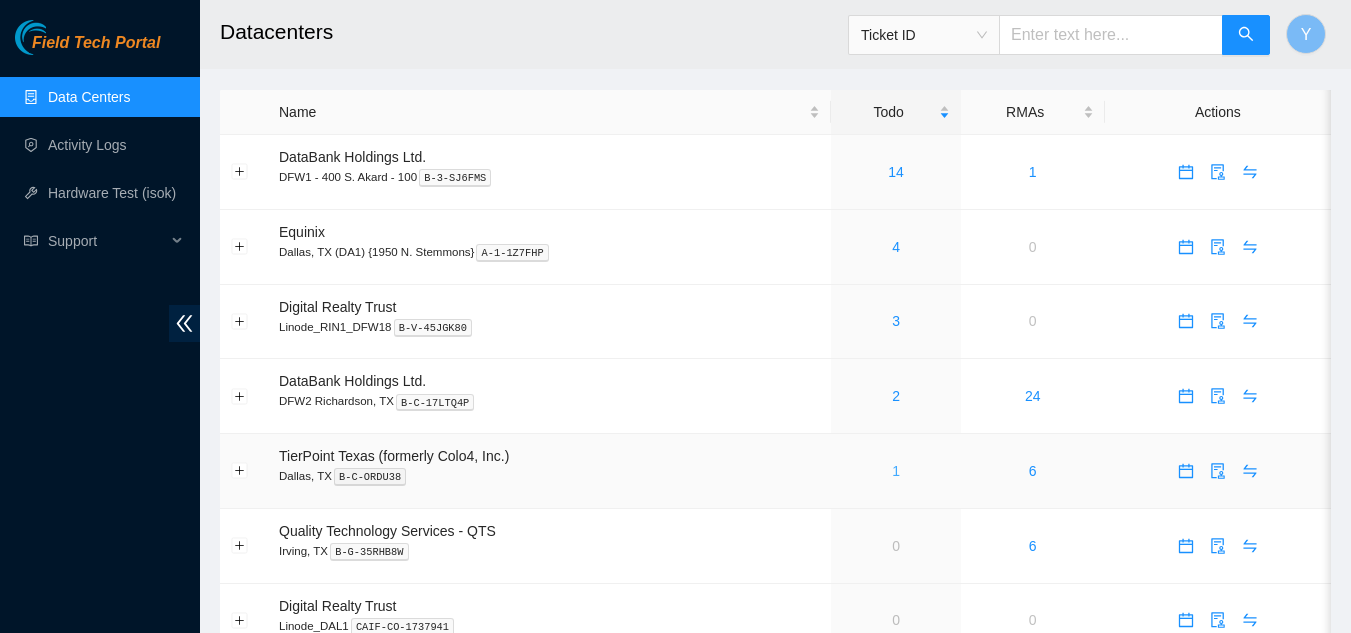 click on "1" at bounding box center [896, 471] 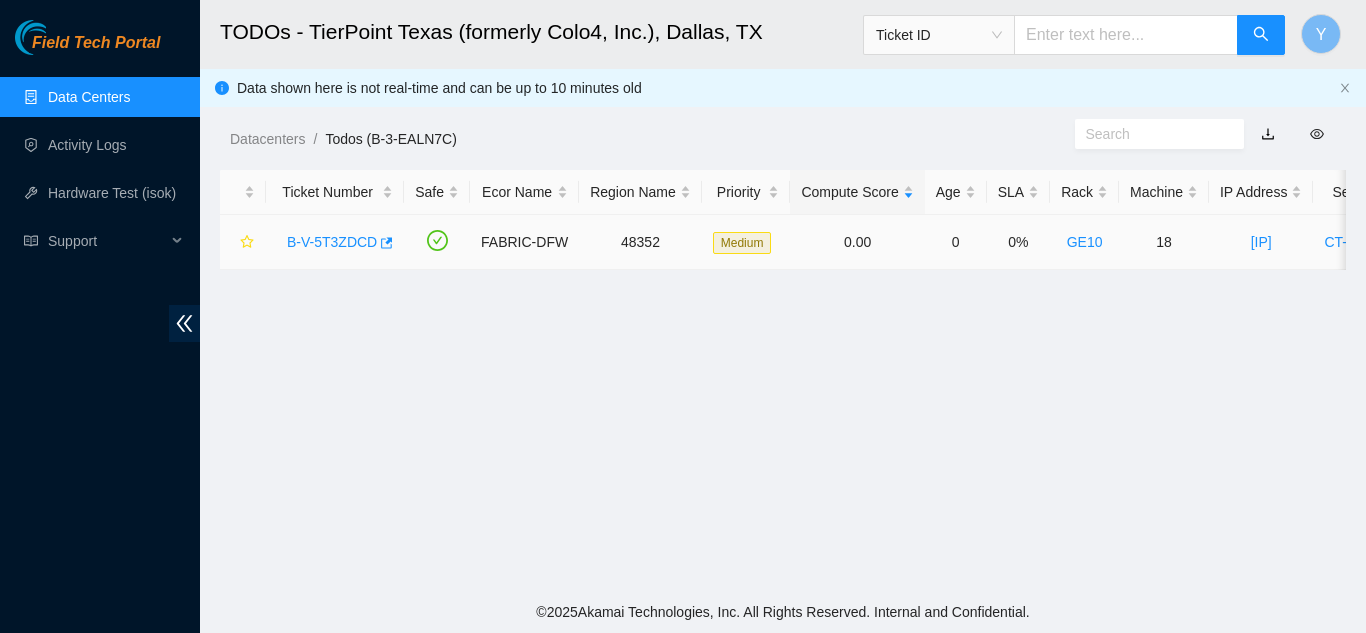 click on "B-V-5T3ZDCD" at bounding box center (332, 242) 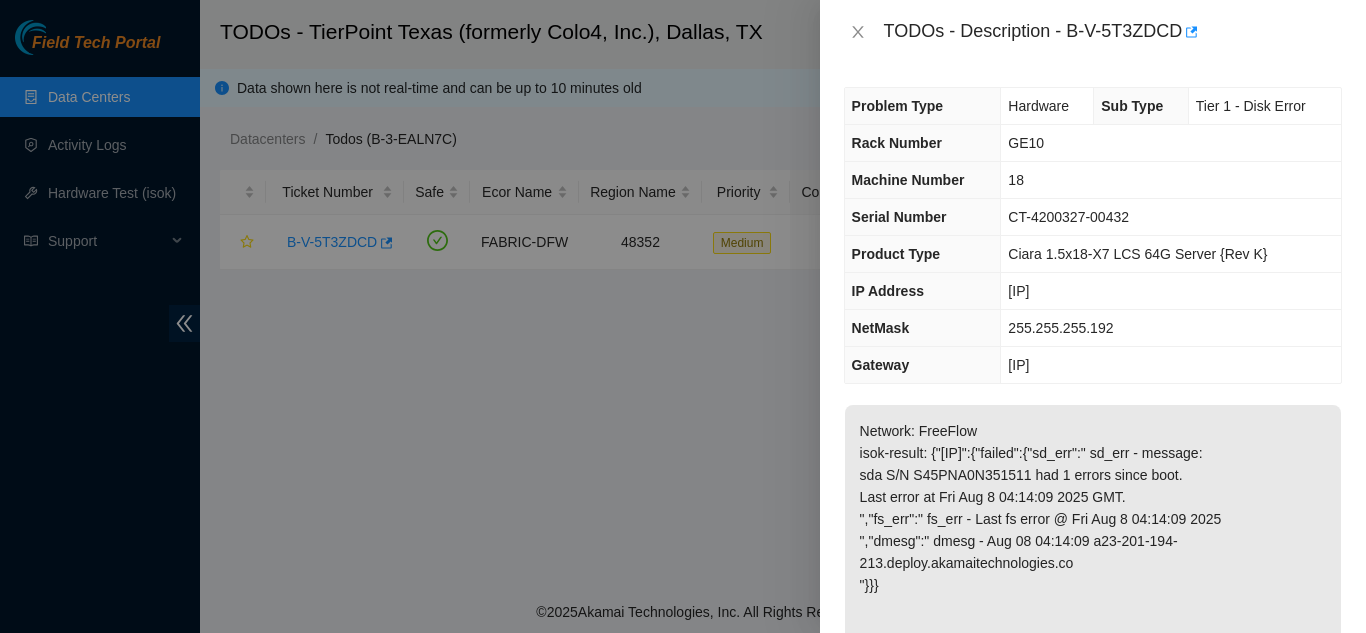 scroll, scrollTop: 0, scrollLeft: 0, axis: both 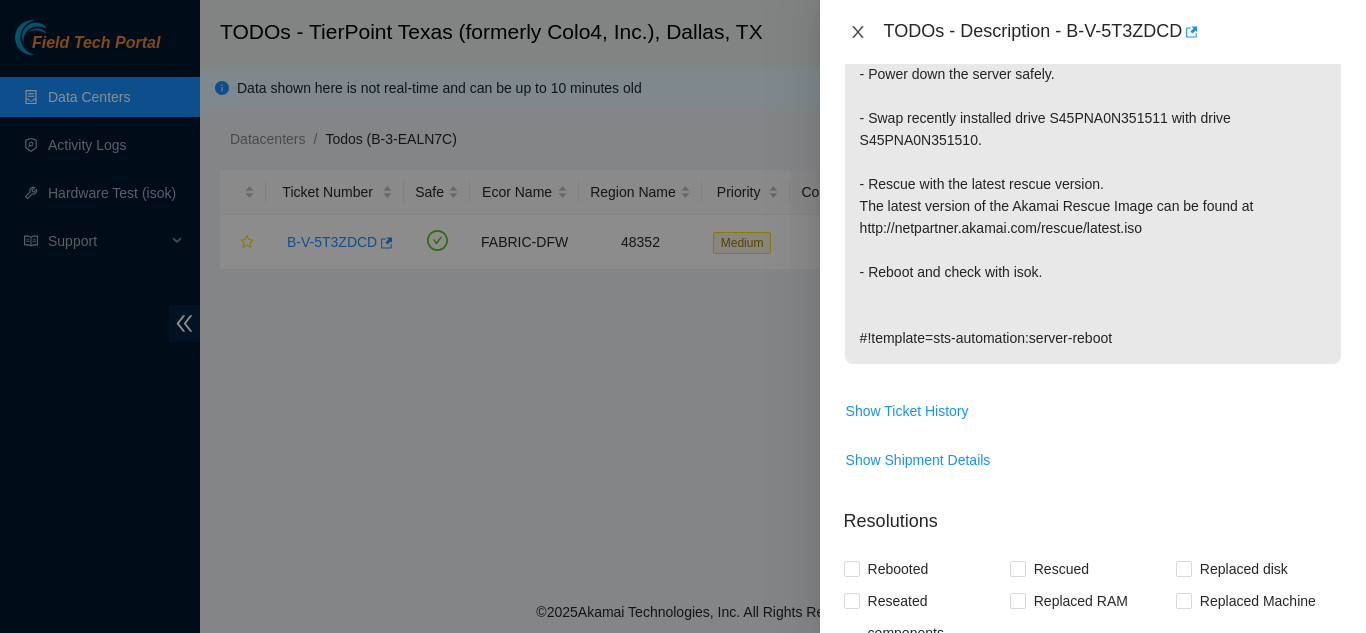 click 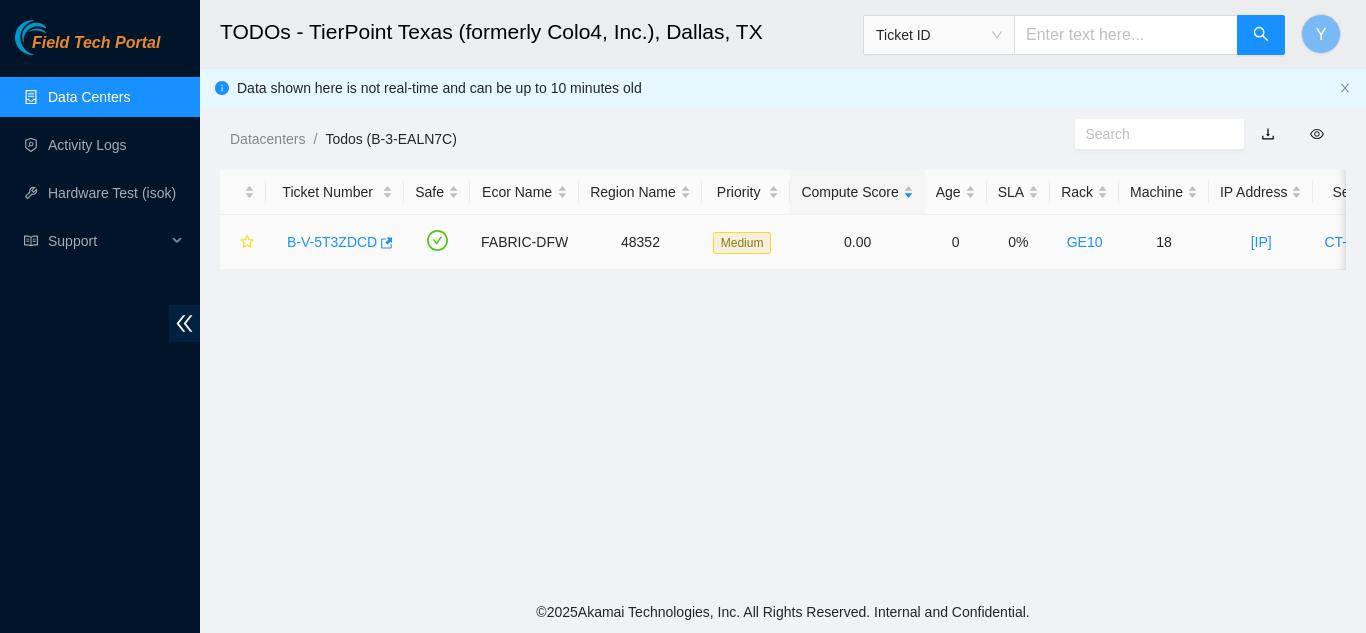 scroll, scrollTop: 629, scrollLeft: 0, axis: vertical 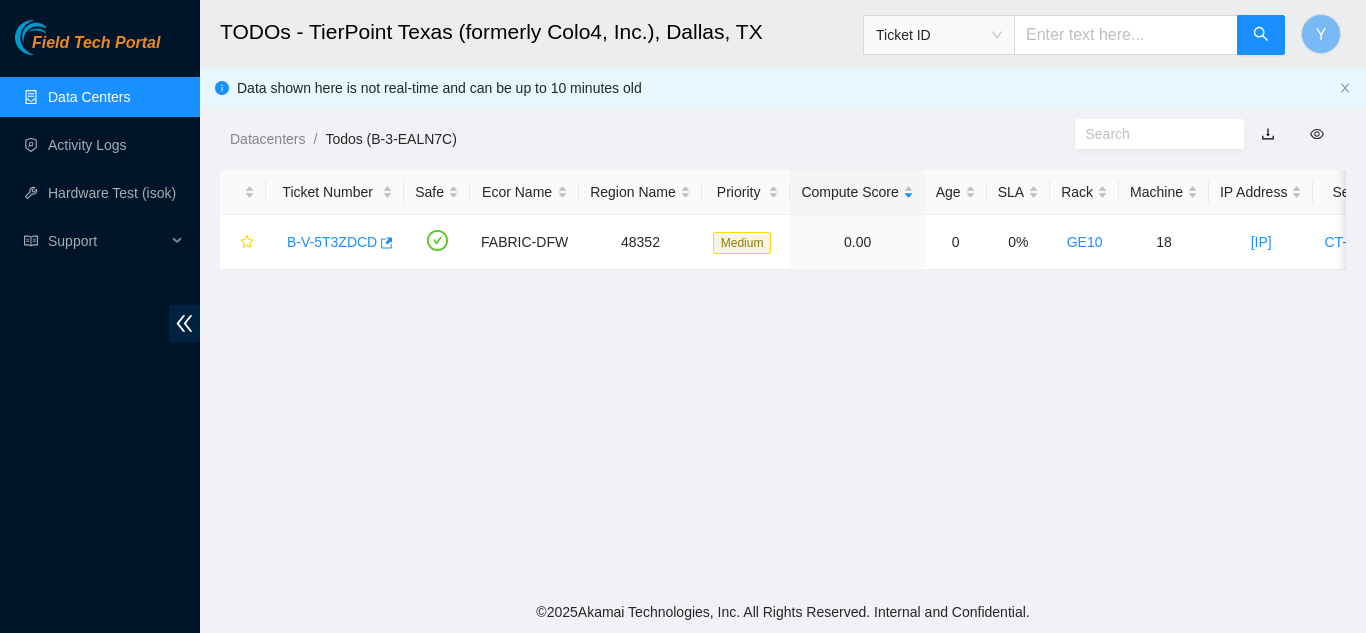 click on "Data Centers" at bounding box center [89, 97] 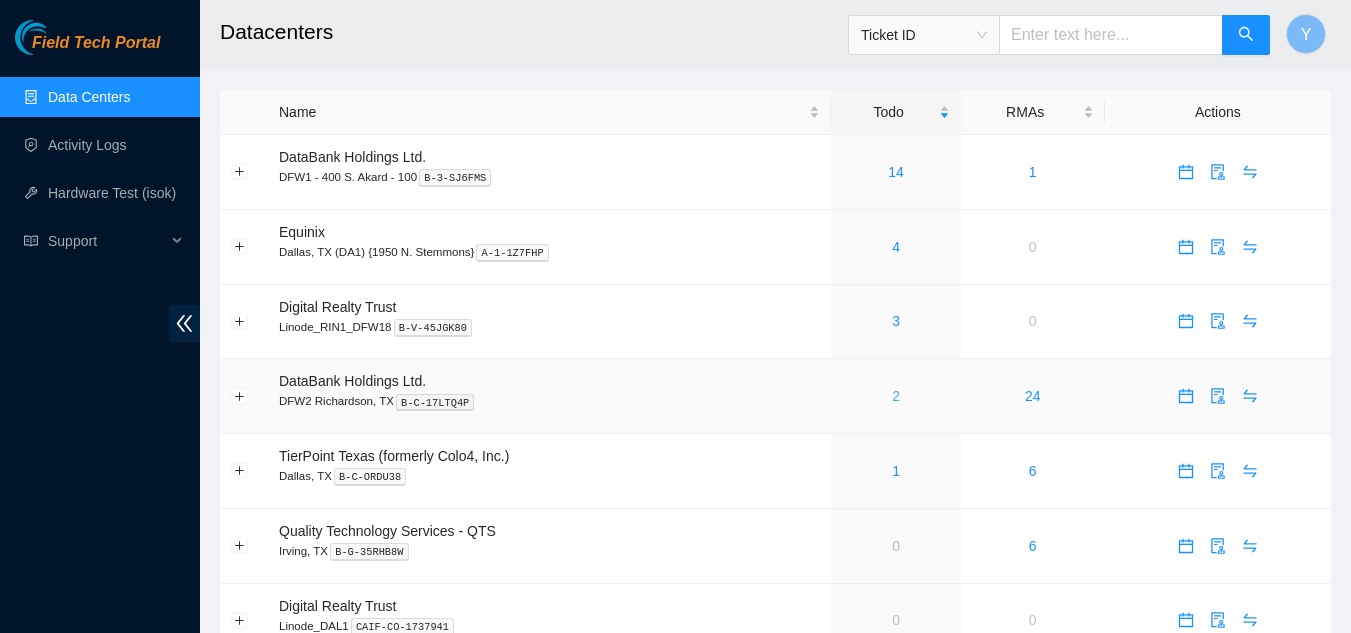 click on "2" at bounding box center [896, 396] 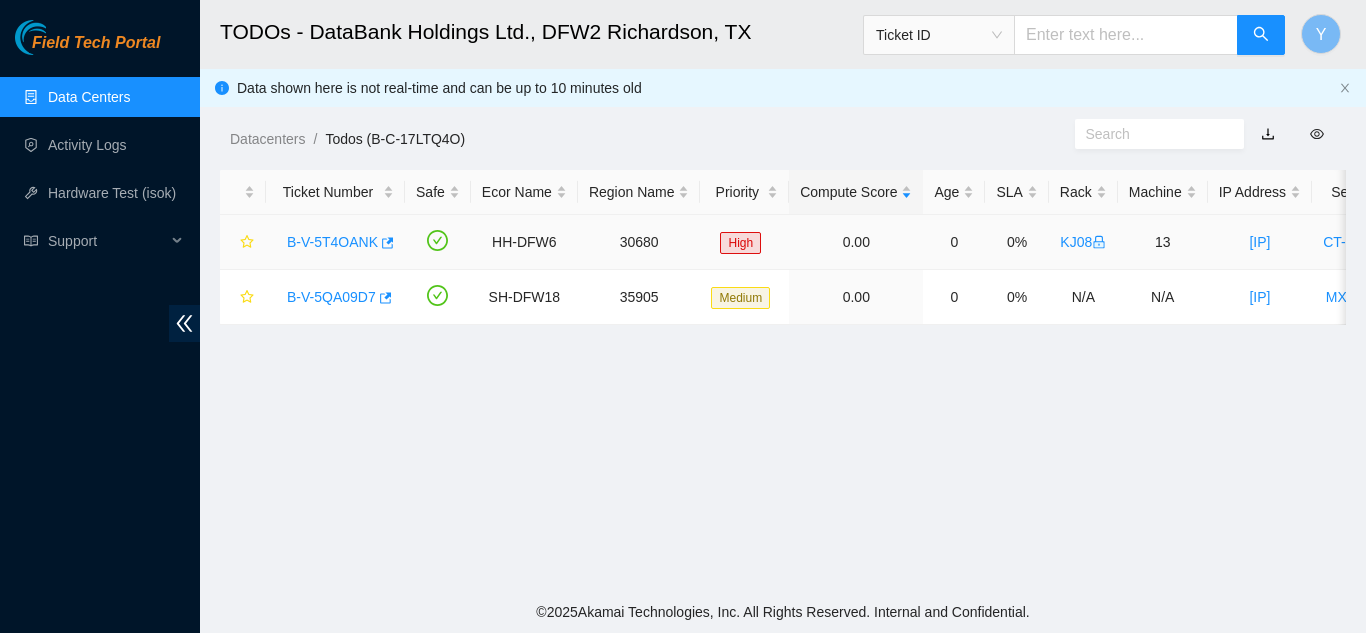 click on "B-V-5T4OANK" at bounding box center [332, 242] 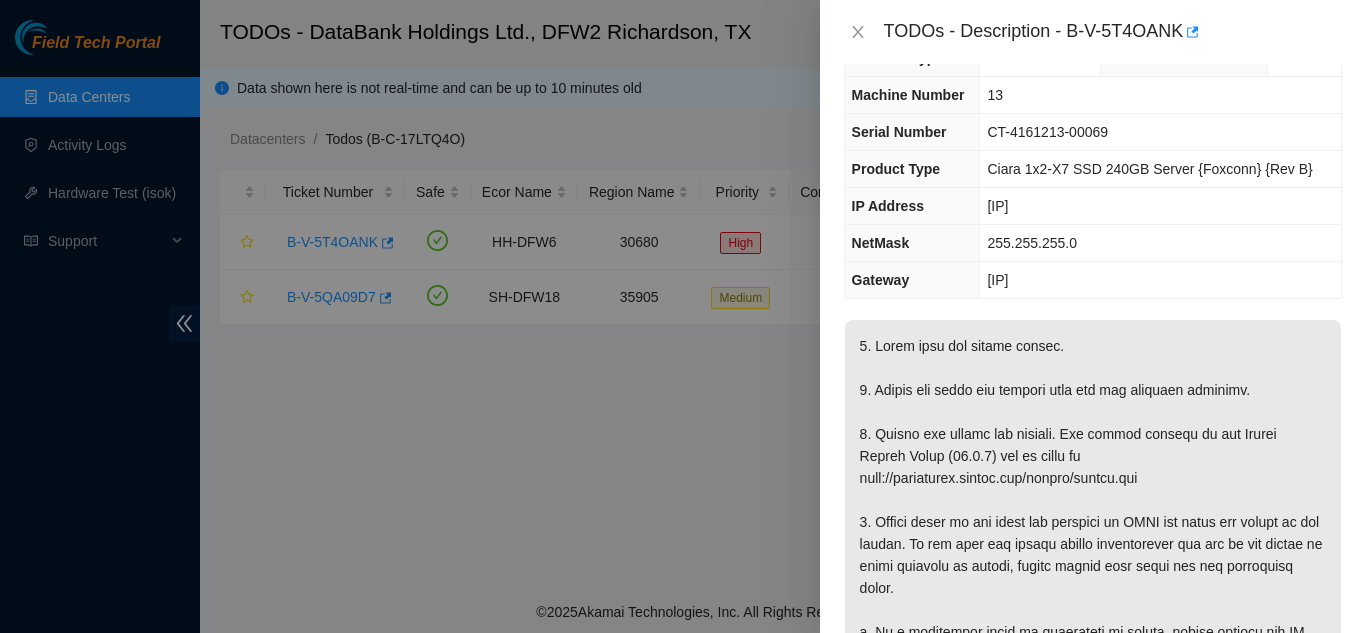 scroll, scrollTop: 0, scrollLeft: 0, axis: both 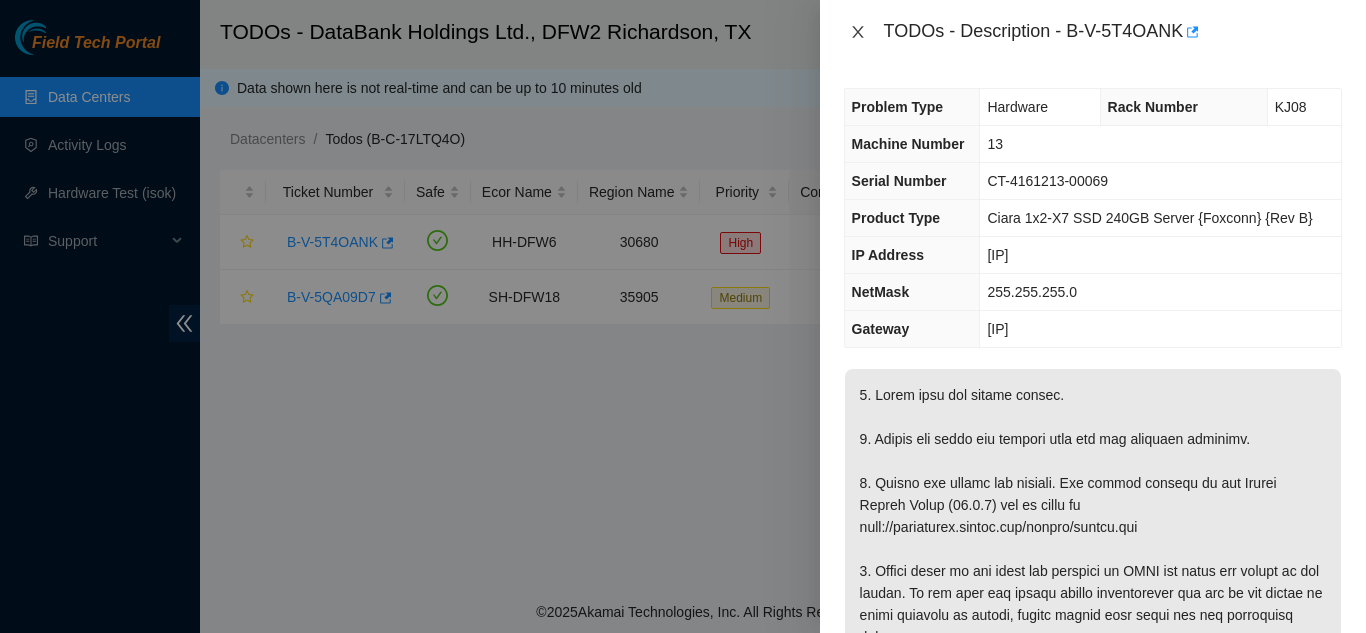 click 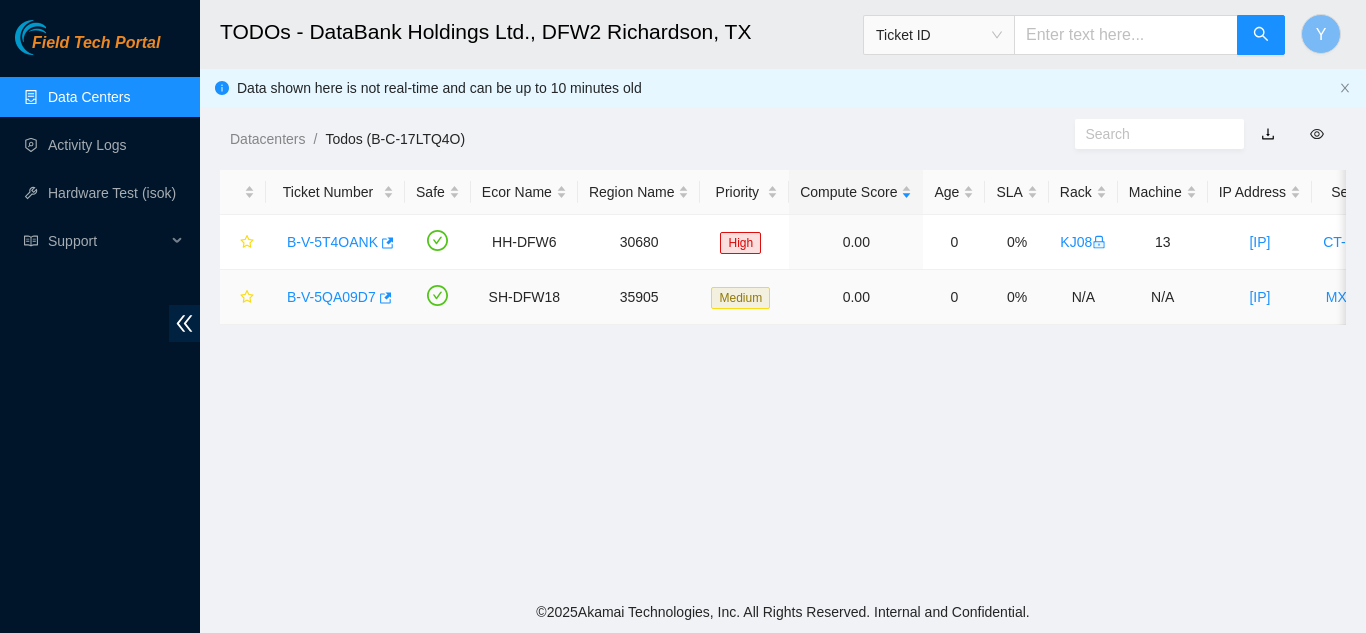 click on "B-V-5QA09D7" at bounding box center (331, 297) 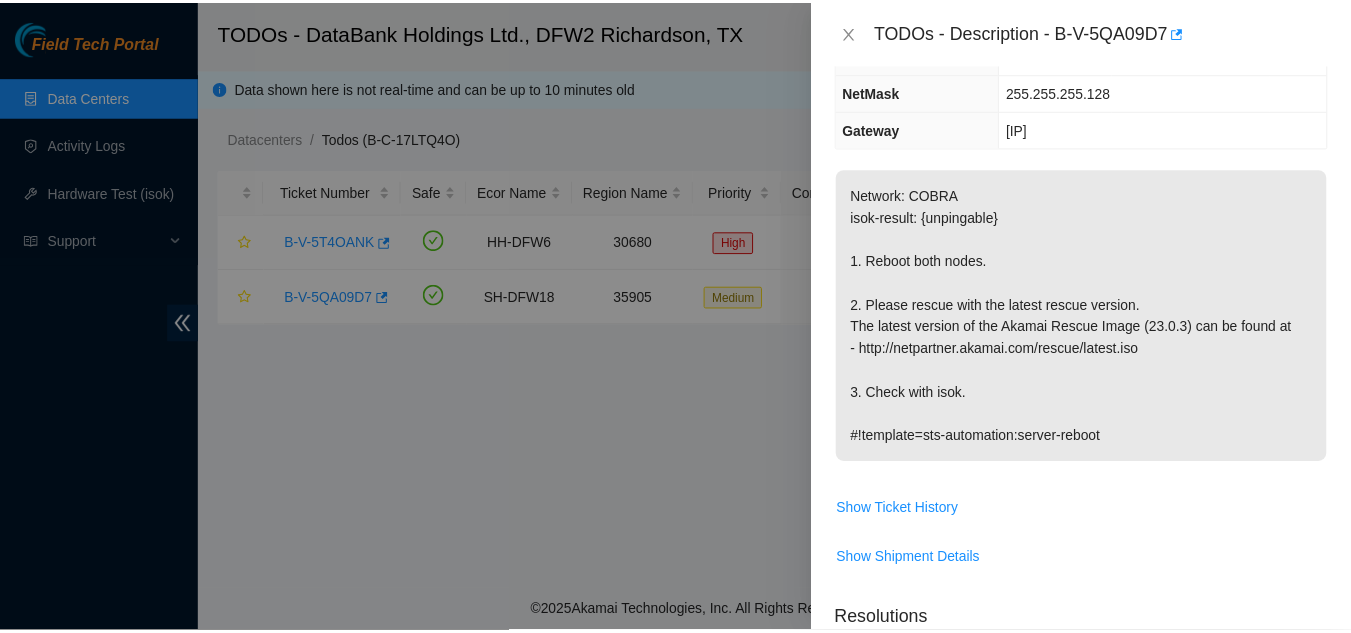 scroll, scrollTop: 0, scrollLeft: 0, axis: both 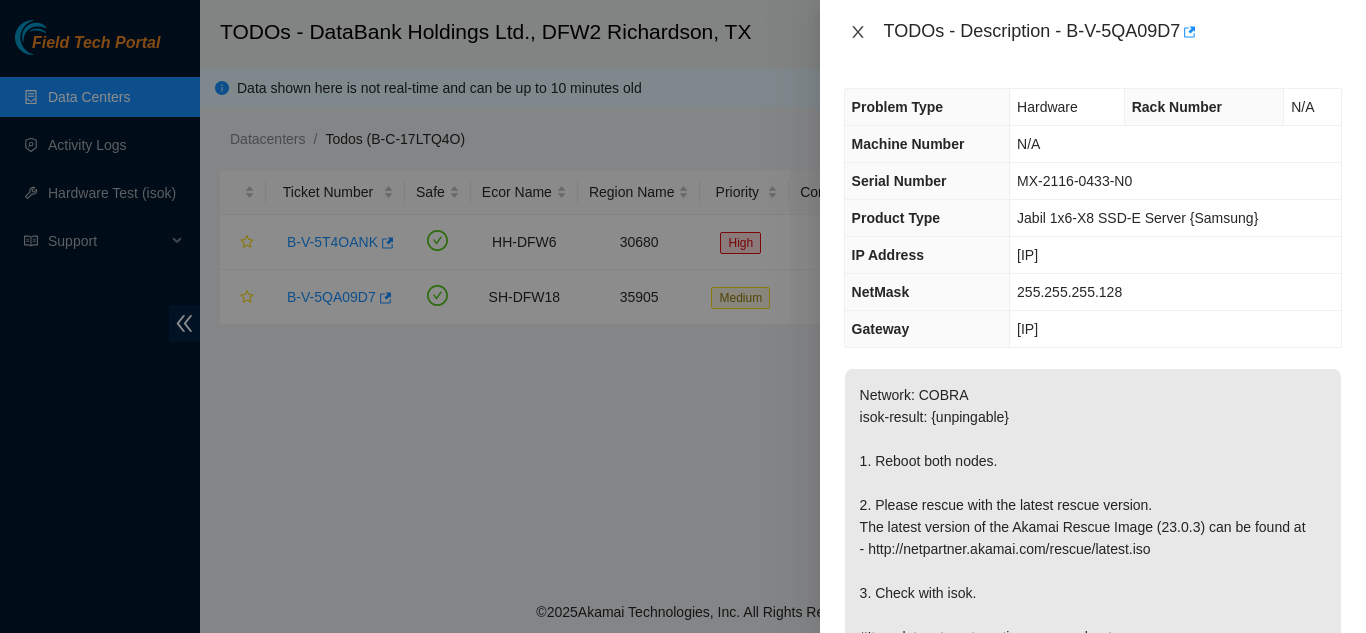 click 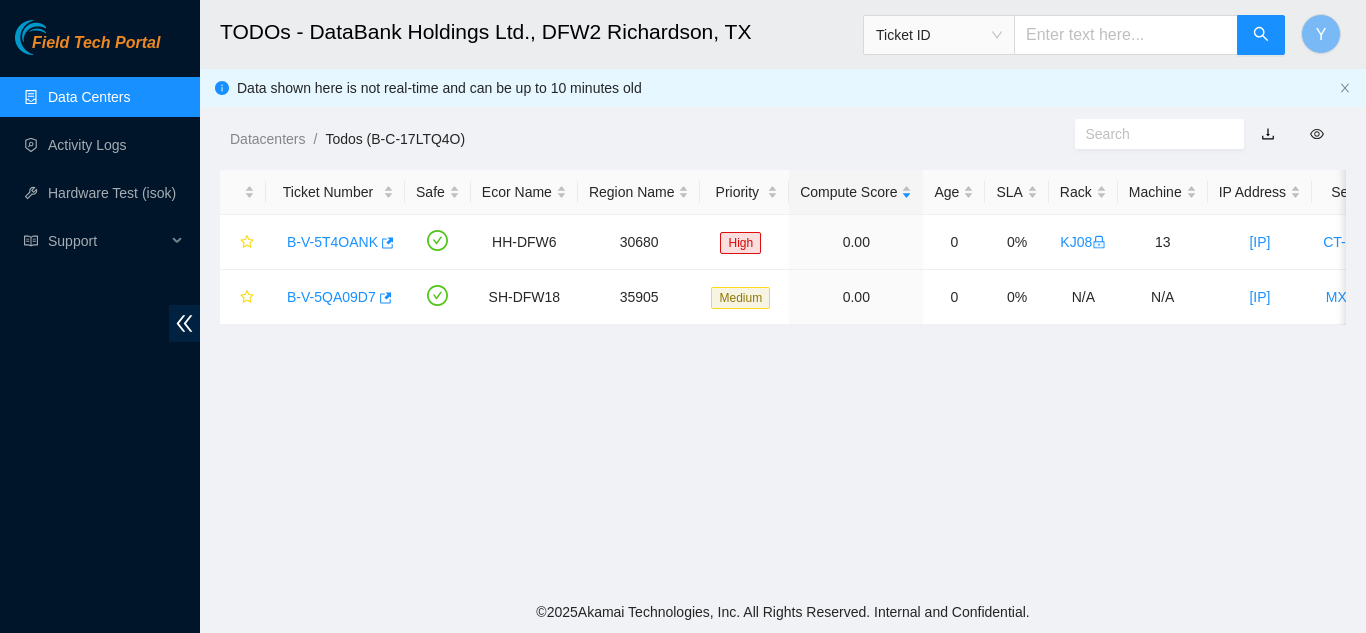 click on "Data Centers" at bounding box center (89, 97) 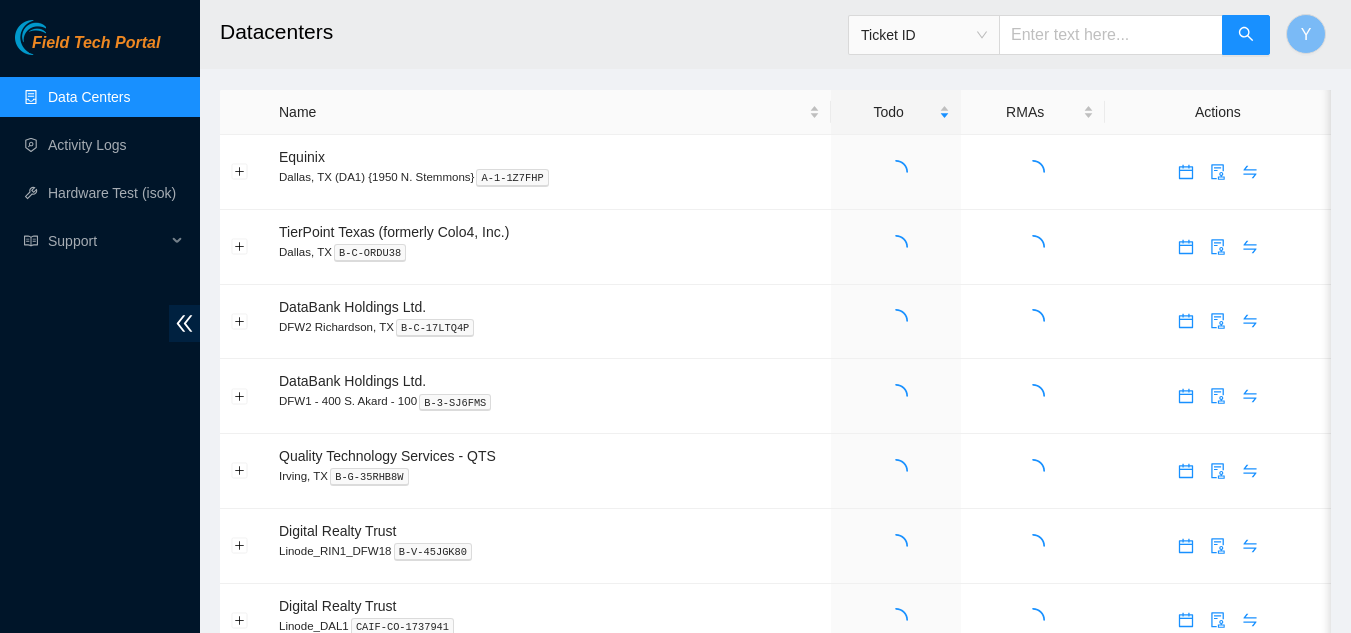 scroll, scrollTop: 0, scrollLeft: 0, axis: both 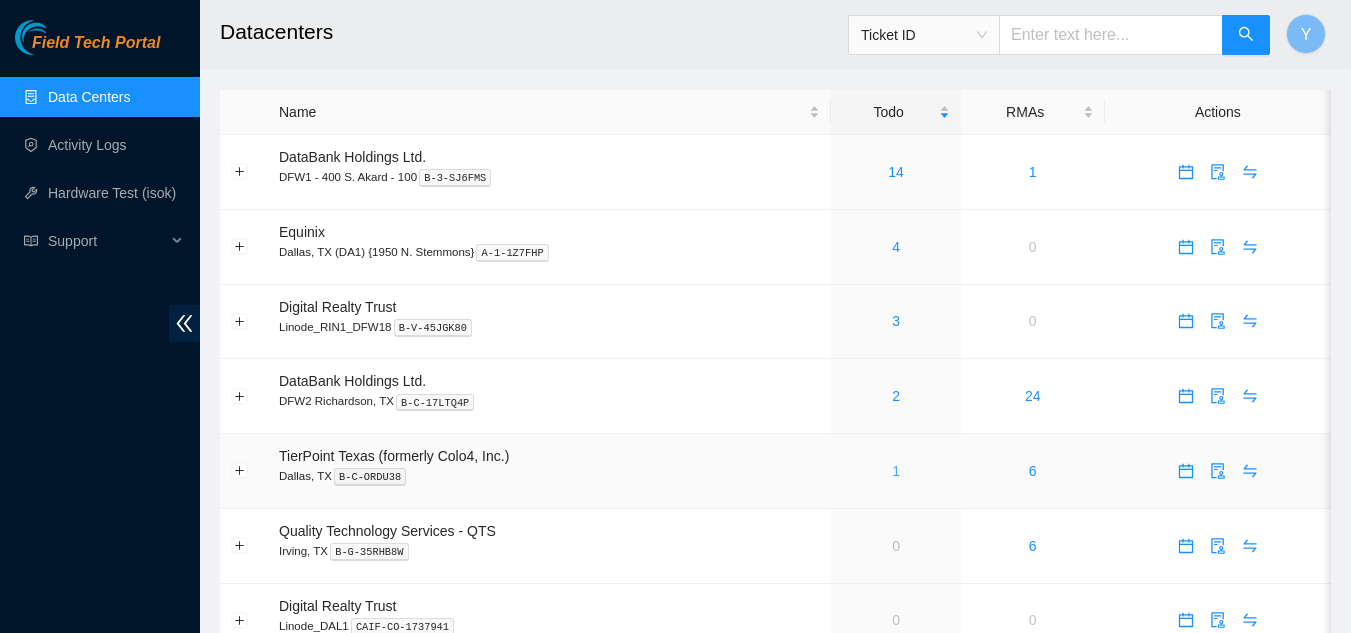 click on "1" at bounding box center [896, 471] 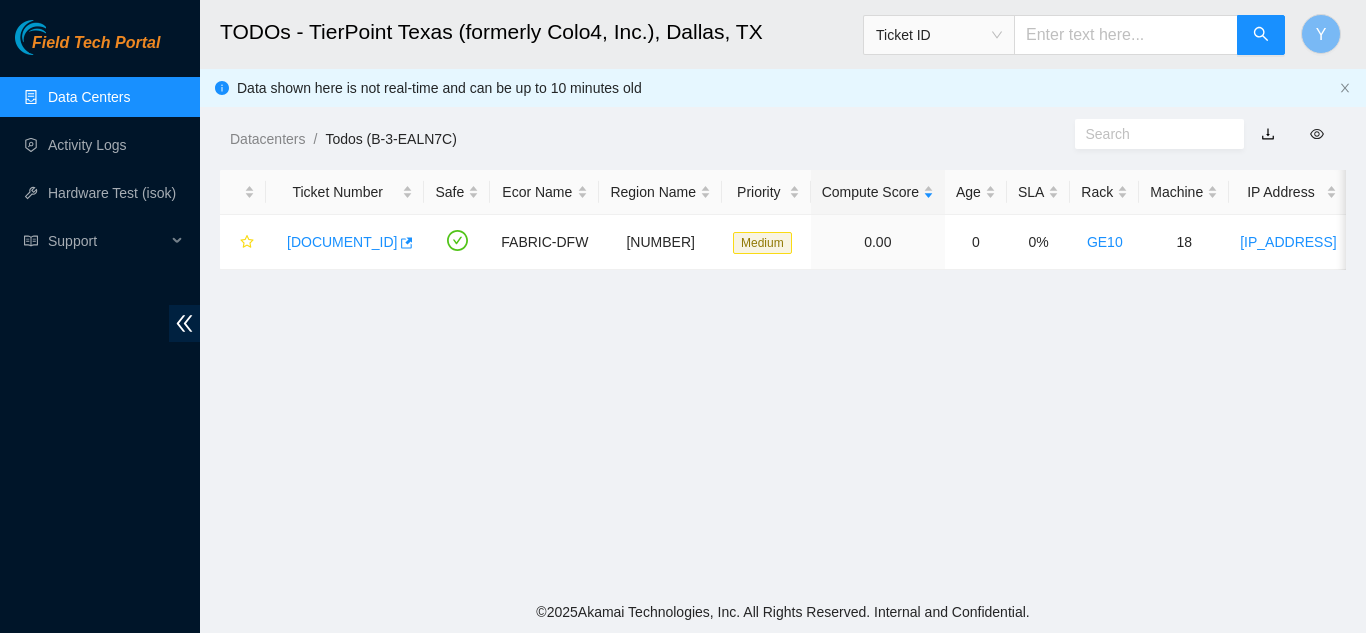 click on "Data Centers" at bounding box center [89, 97] 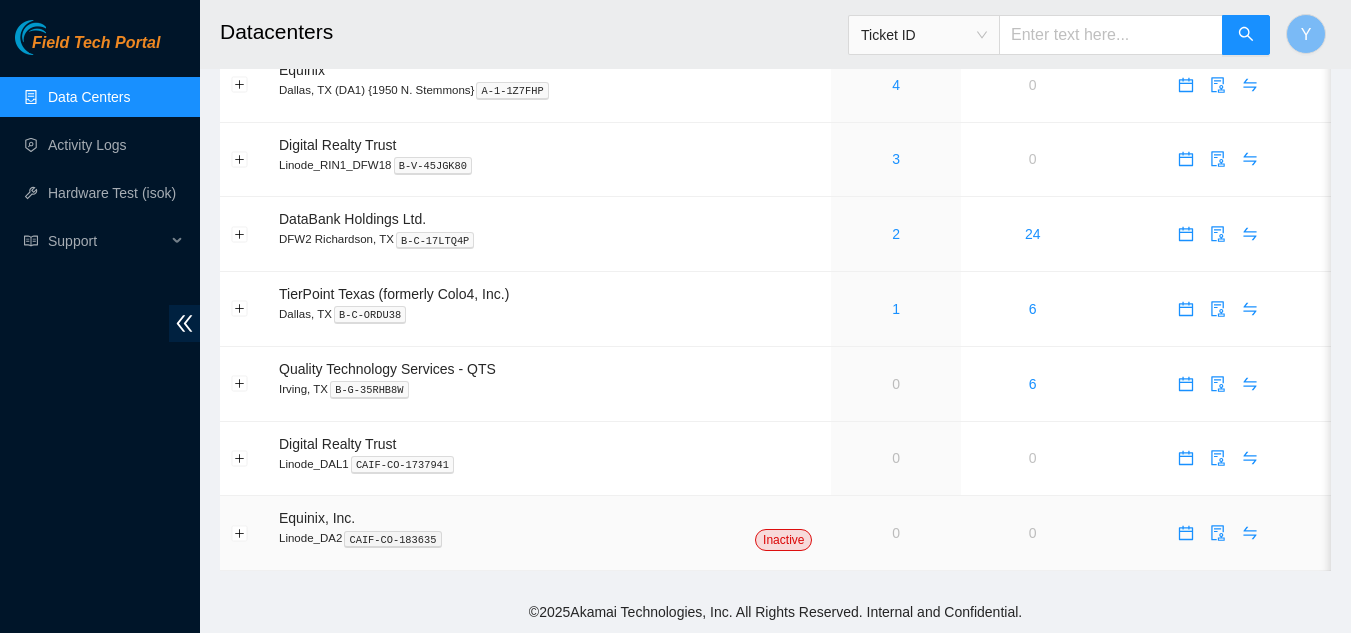 scroll, scrollTop: 62, scrollLeft: 0, axis: vertical 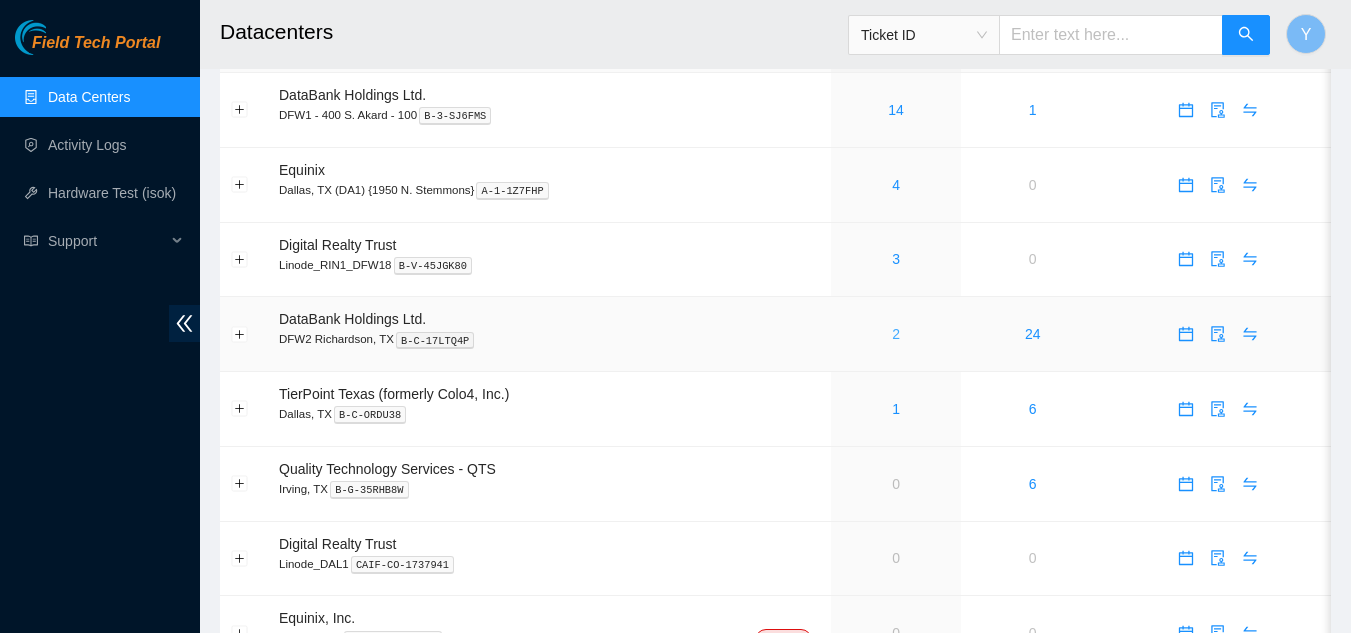 click on "2" at bounding box center (896, 334) 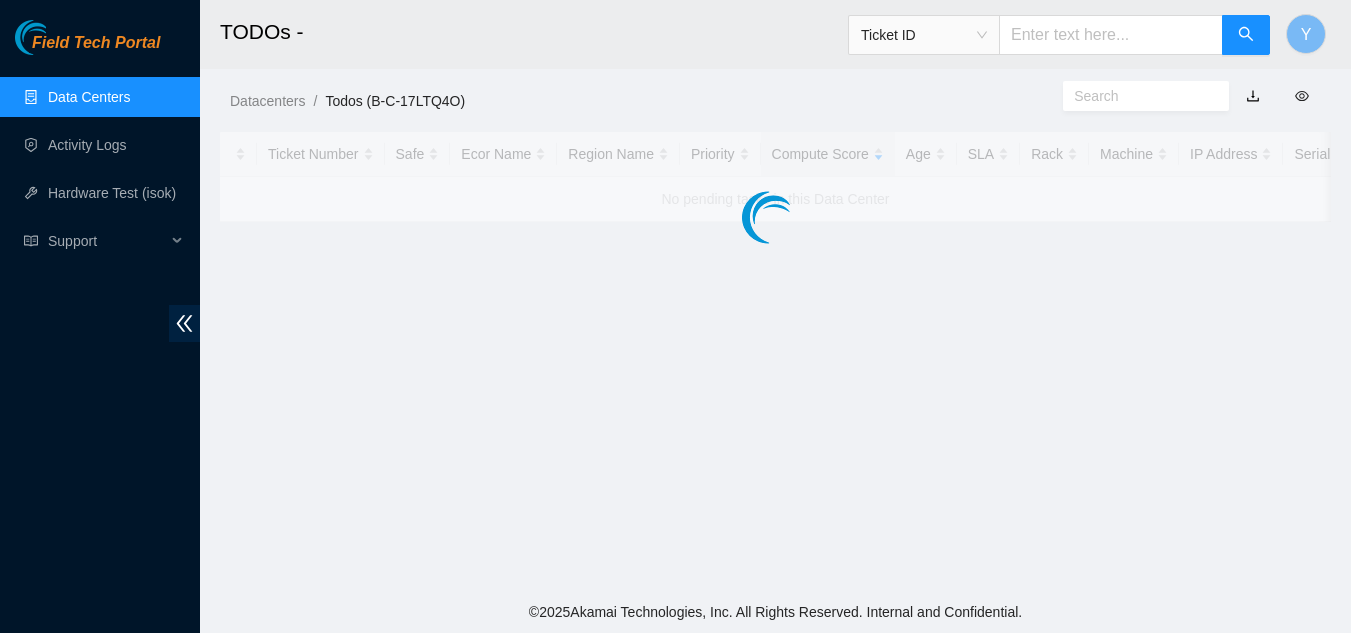 scroll, scrollTop: 0, scrollLeft: 0, axis: both 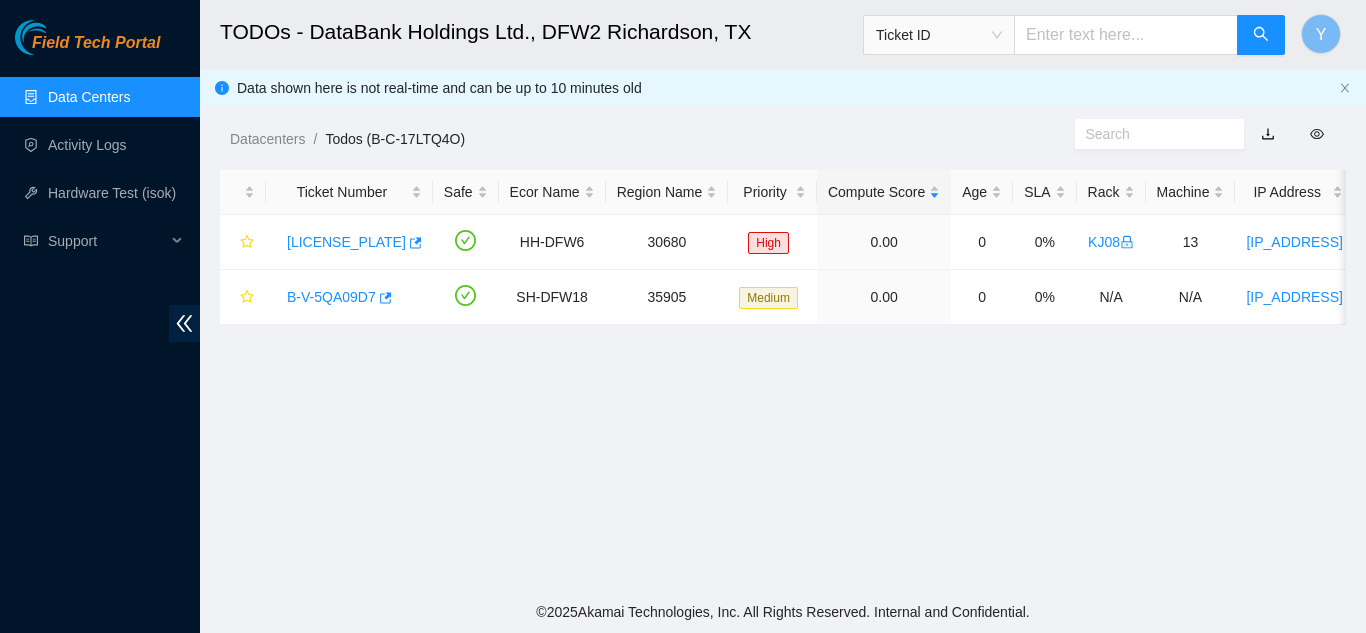 click on "Data Centers" at bounding box center [89, 97] 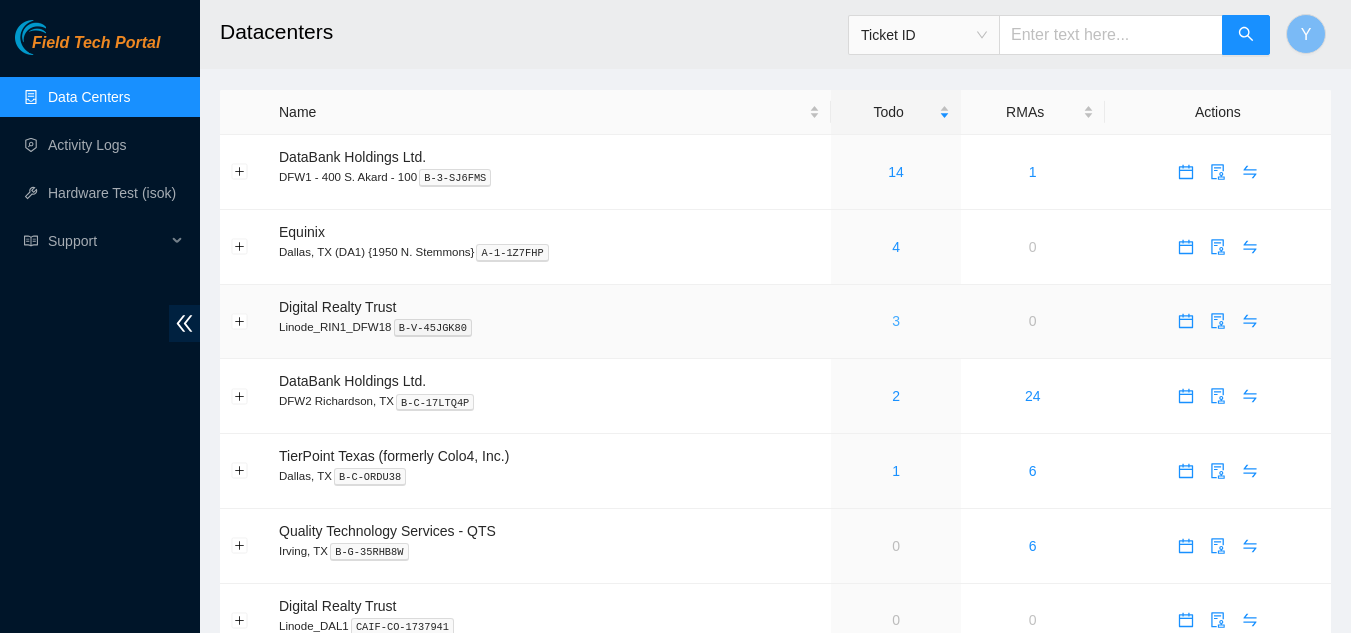 click on "3" at bounding box center [896, 321] 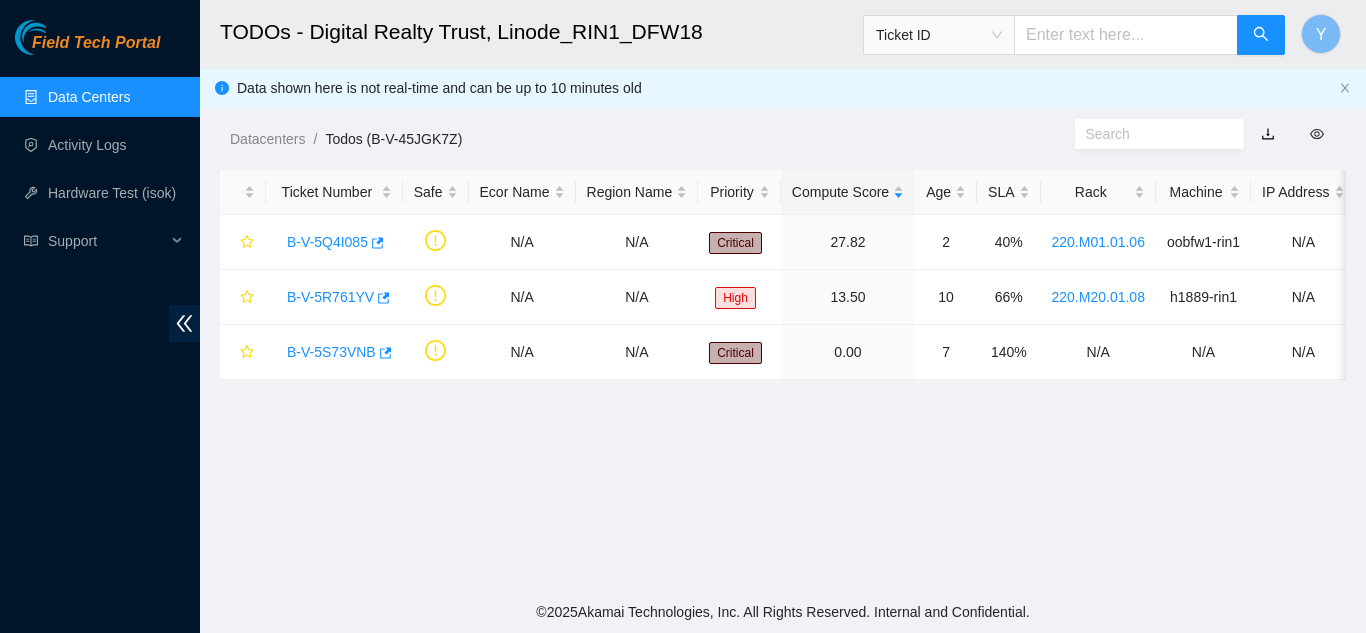 click on "Data Centers" at bounding box center (89, 97) 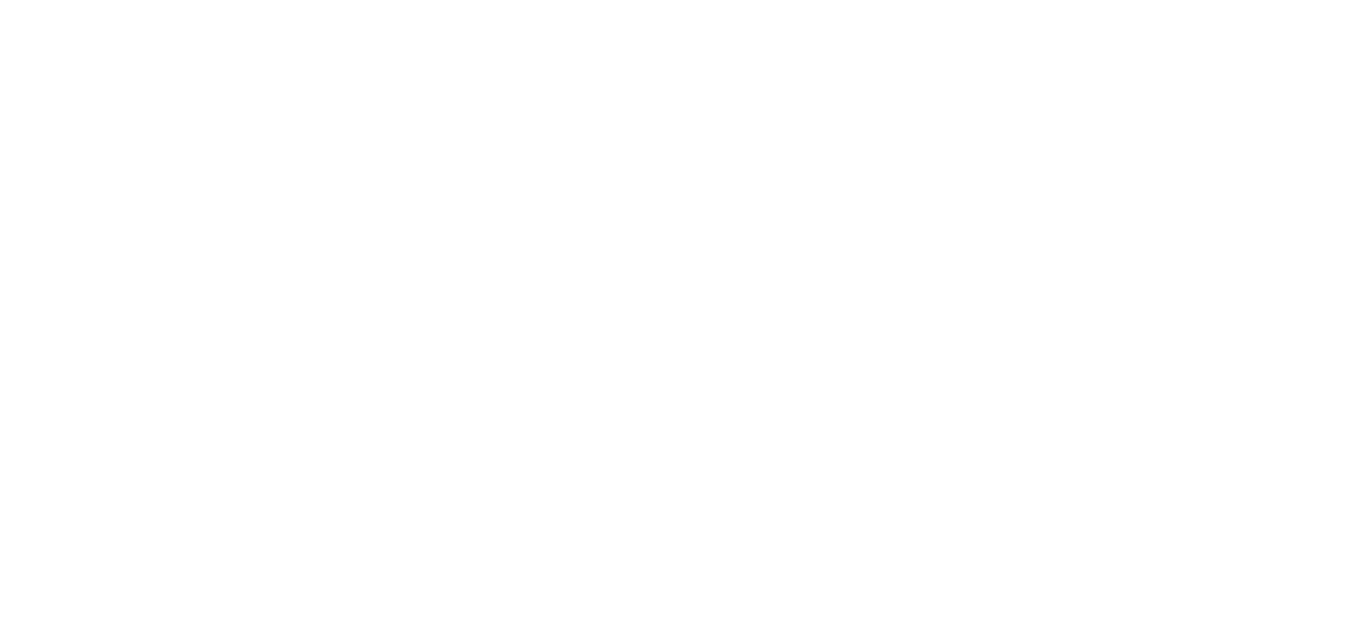 scroll, scrollTop: 0, scrollLeft: 0, axis: both 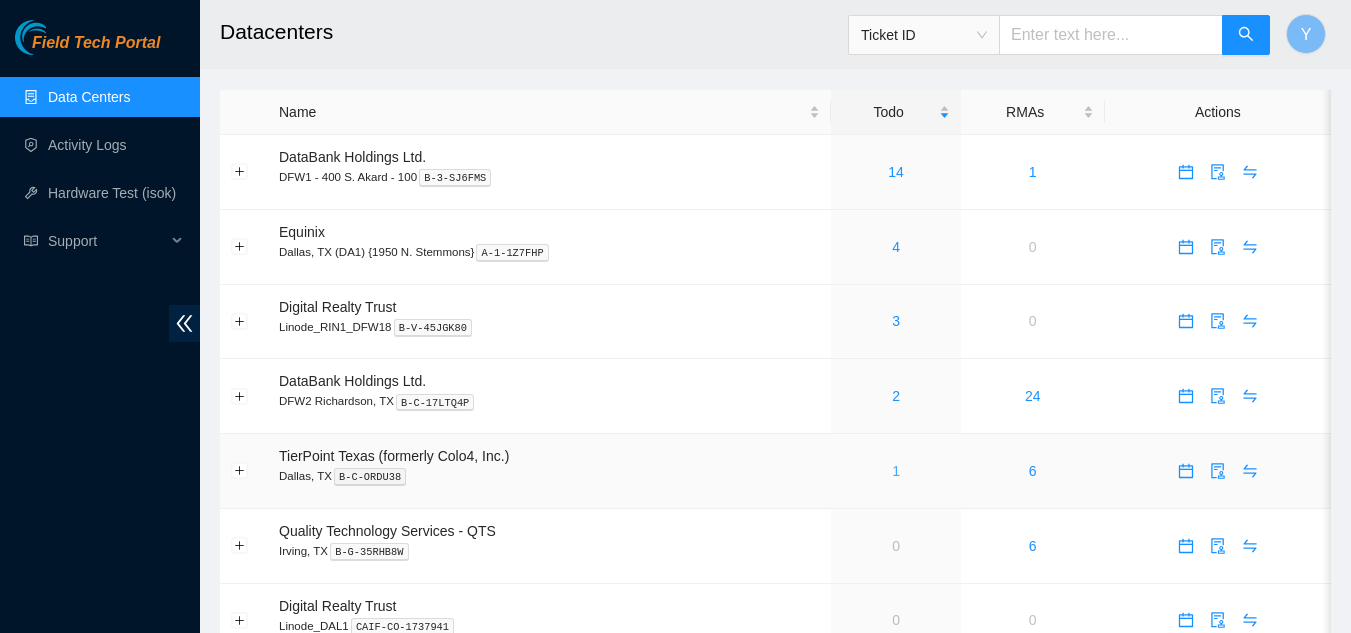 click on "1" at bounding box center [896, 471] 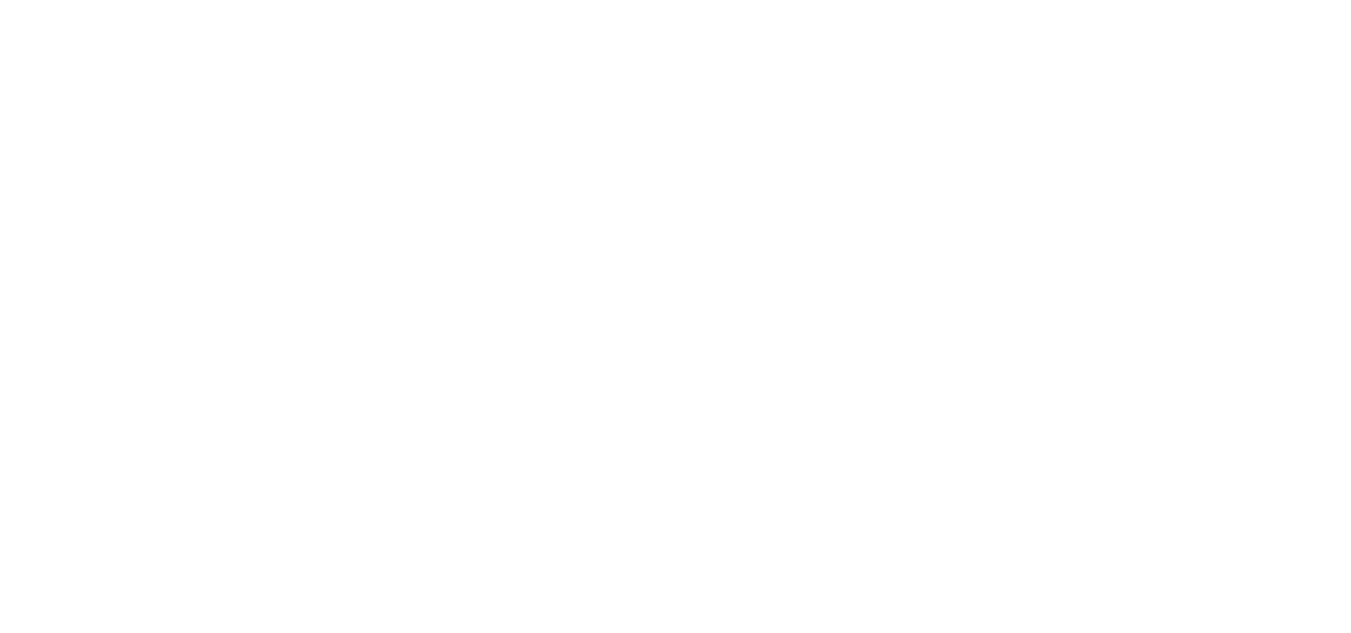 scroll, scrollTop: 0, scrollLeft: 0, axis: both 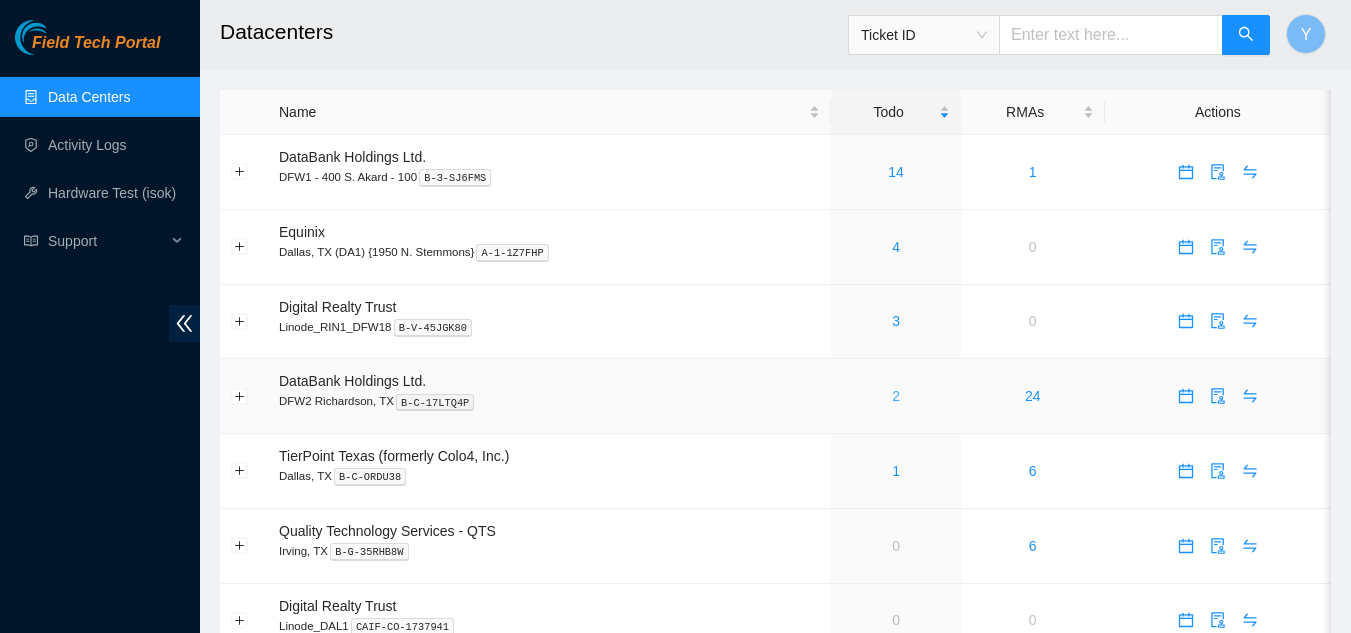 click on "2" at bounding box center [896, 396] 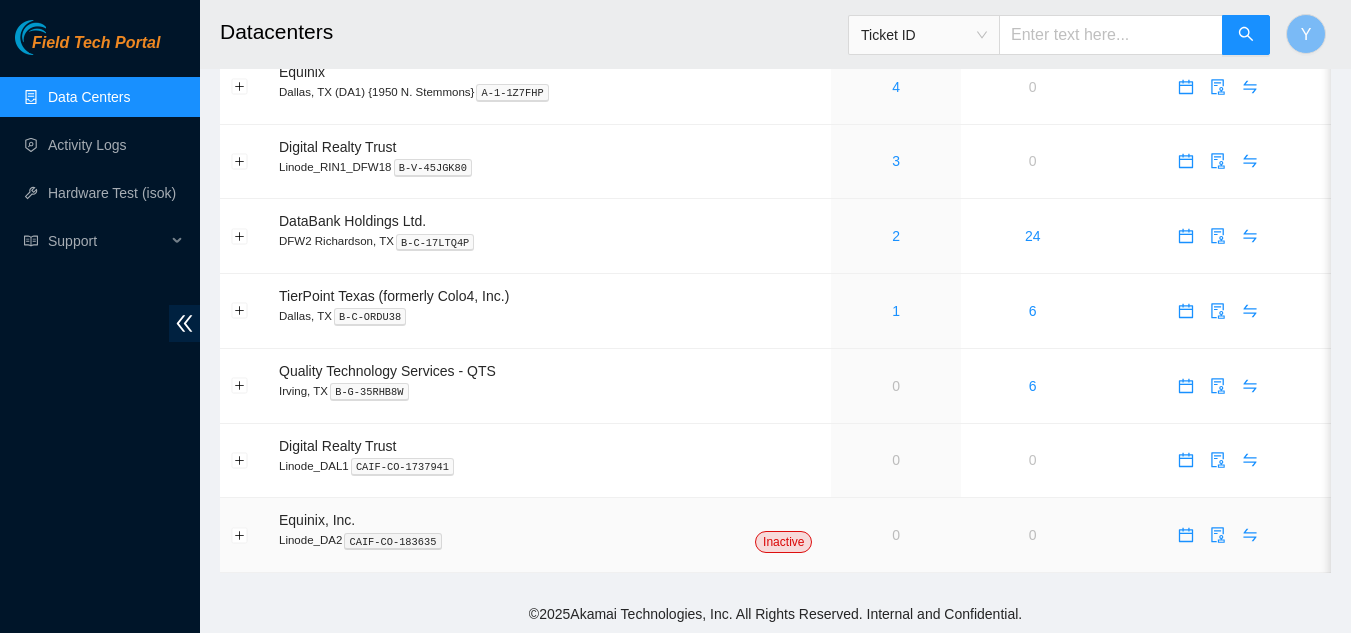 scroll, scrollTop: 162, scrollLeft: 0, axis: vertical 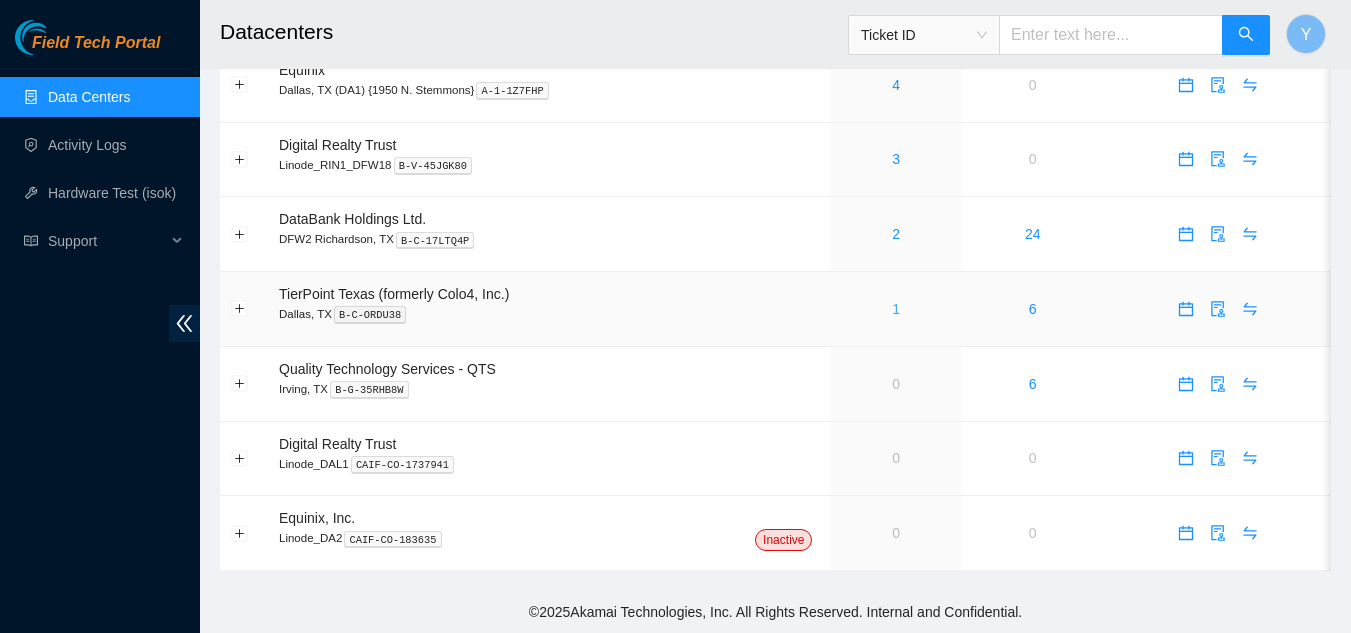 click on "1" at bounding box center [896, 309] 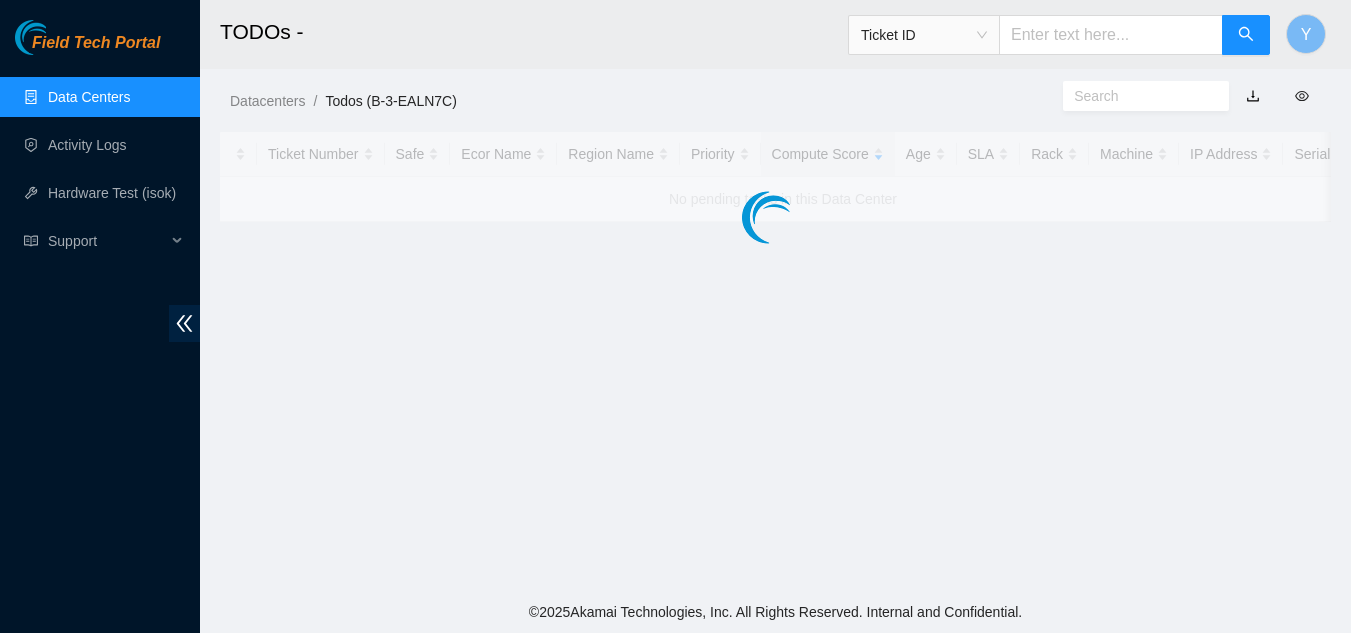 scroll, scrollTop: 0, scrollLeft: 0, axis: both 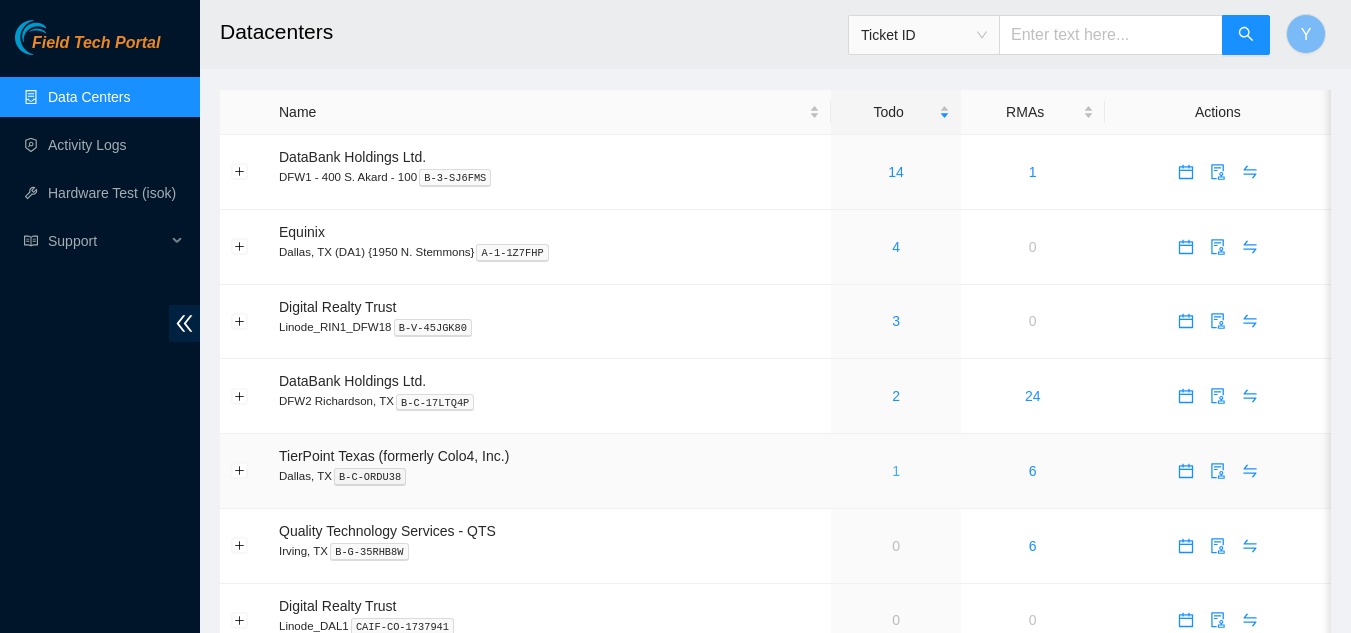 click on "1" at bounding box center [896, 471] 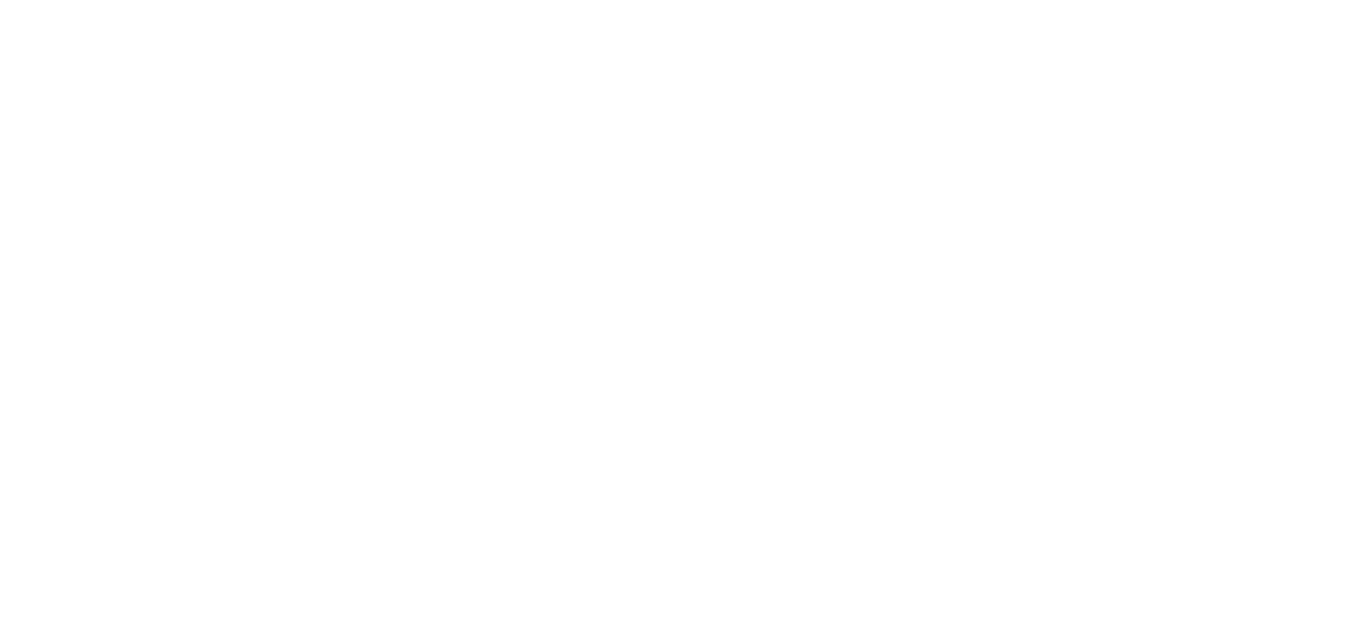 scroll, scrollTop: 0, scrollLeft: 0, axis: both 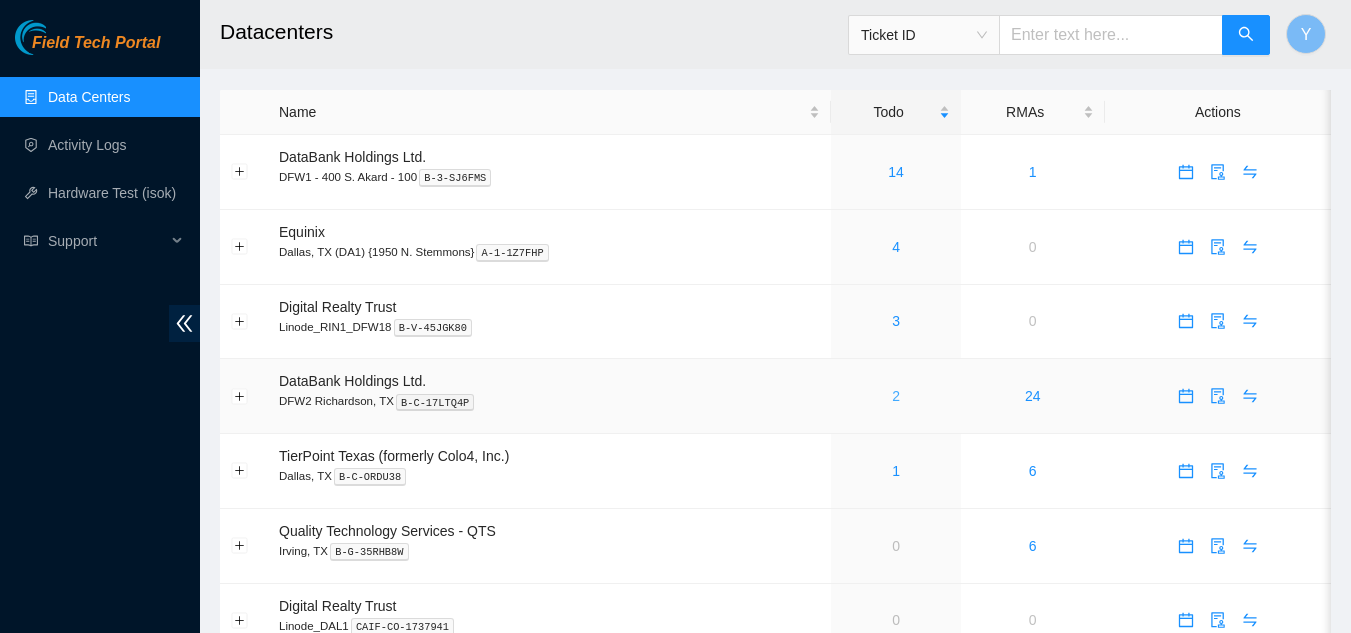click on "2" at bounding box center [896, 396] 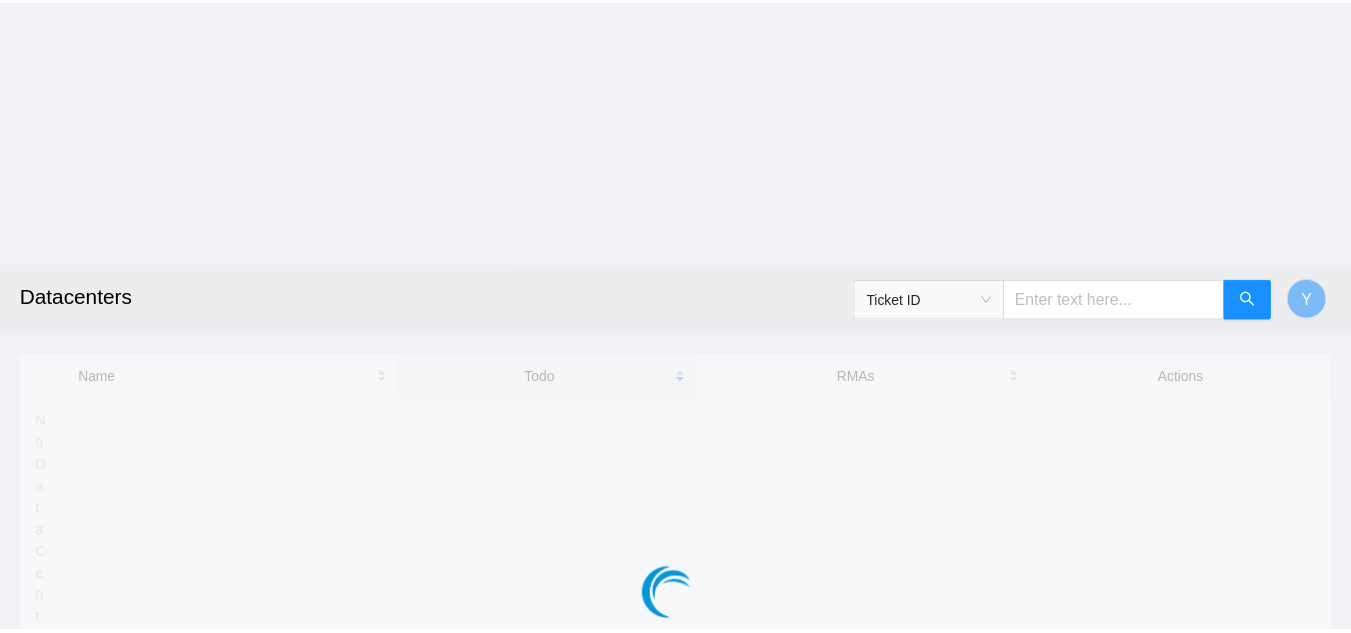 scroll, scrollTop: 0, scrollLeft: 0, axis: both 